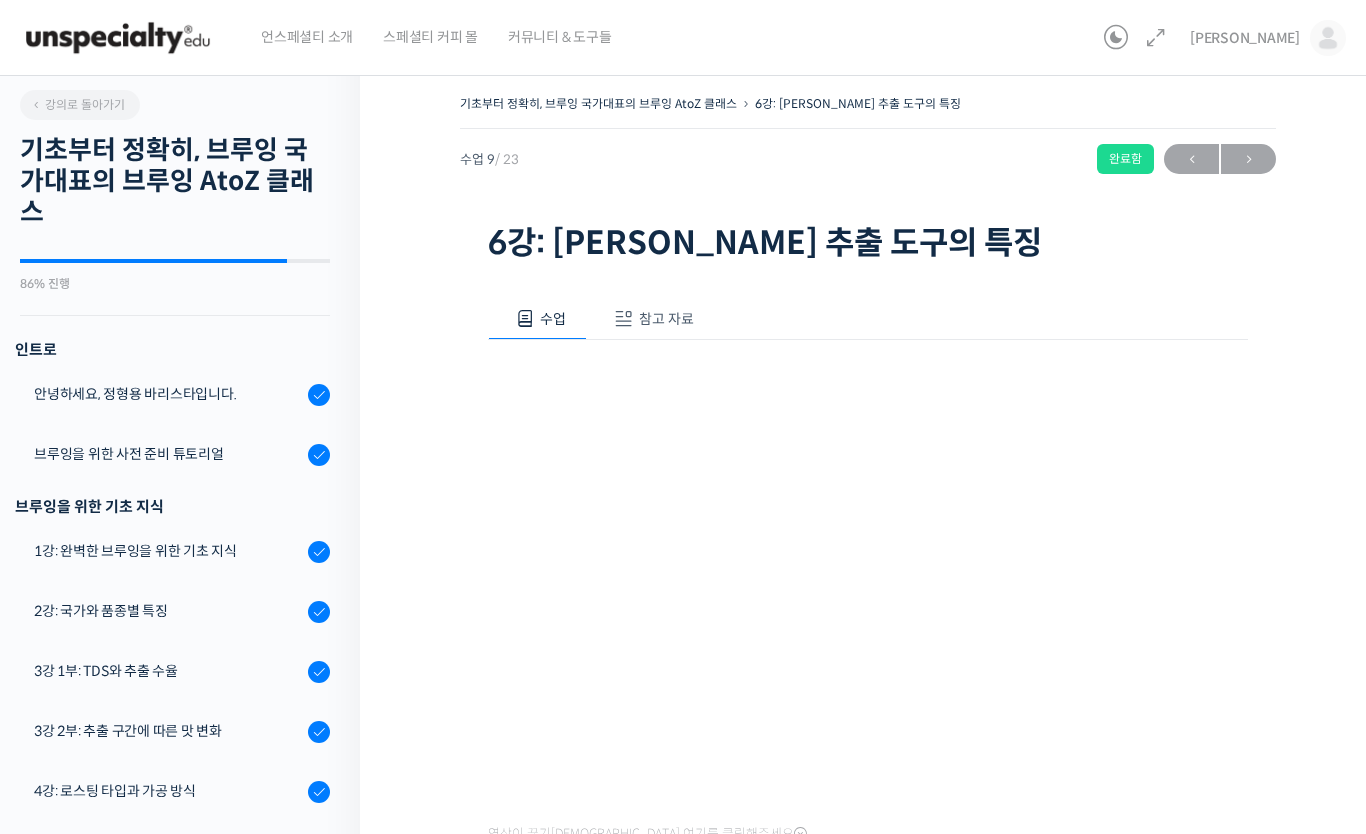 scroll, scrollTop: 0, scrollLeft: 0, axis: both 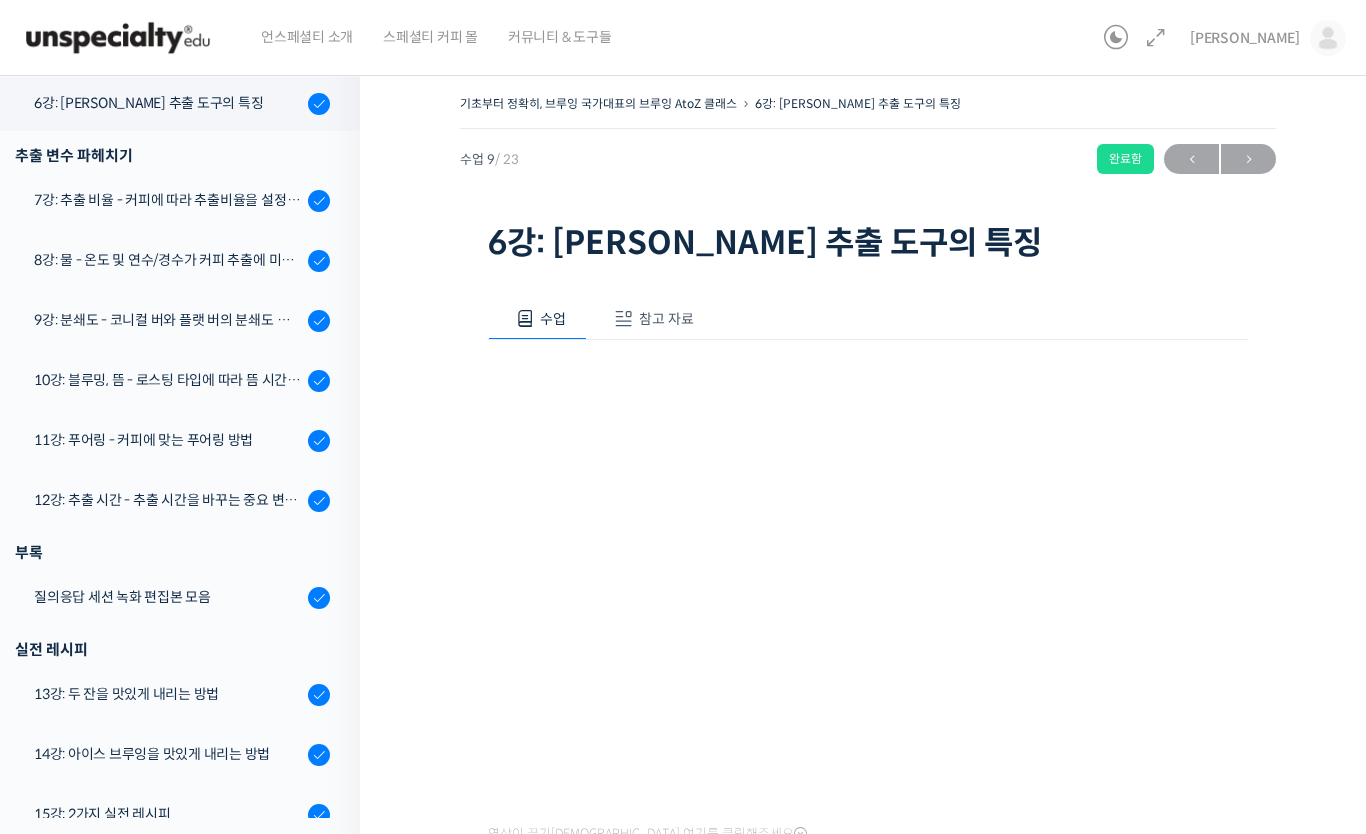 click at bounding box center [118, 38] 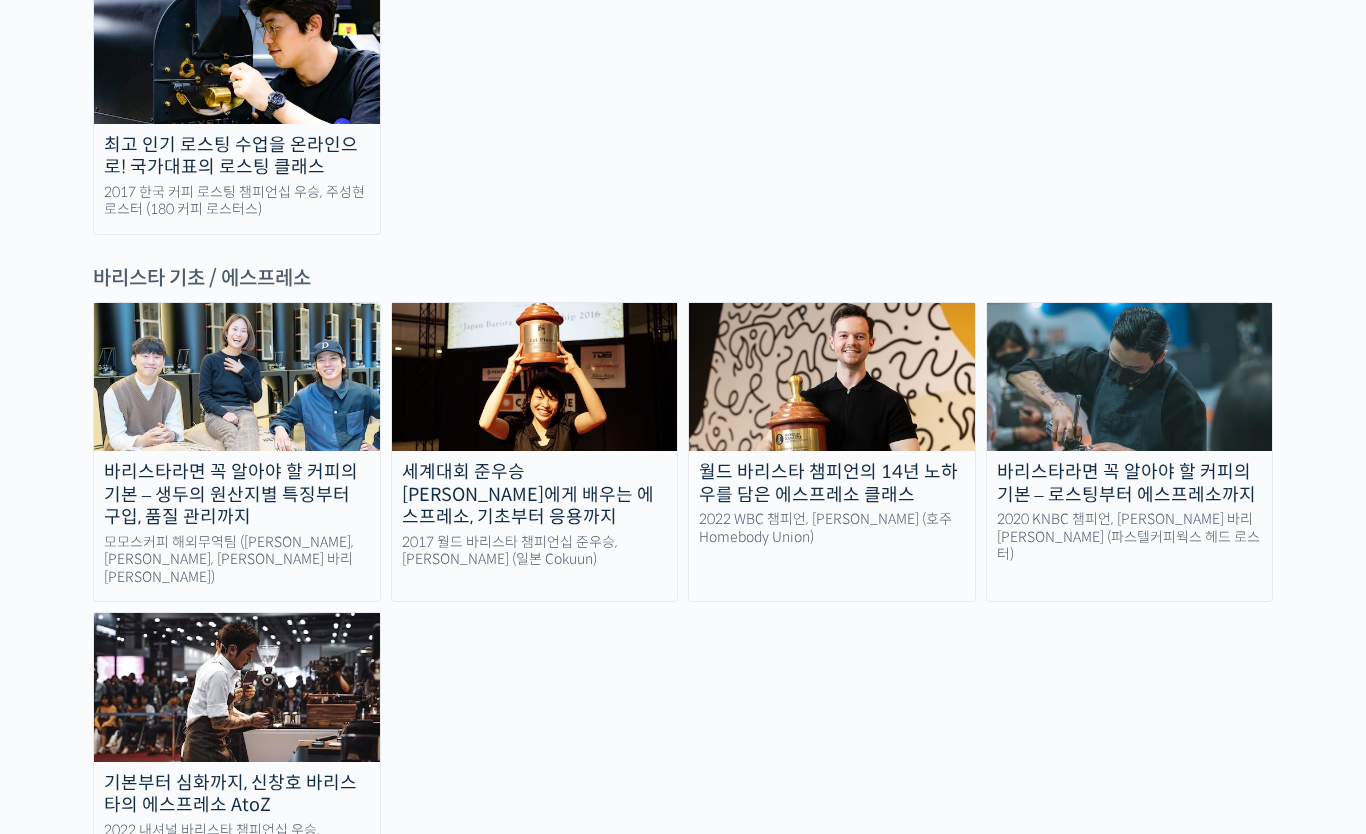 scroll, scrollTop: 2557, scrollLeft: 0, axis: vertical 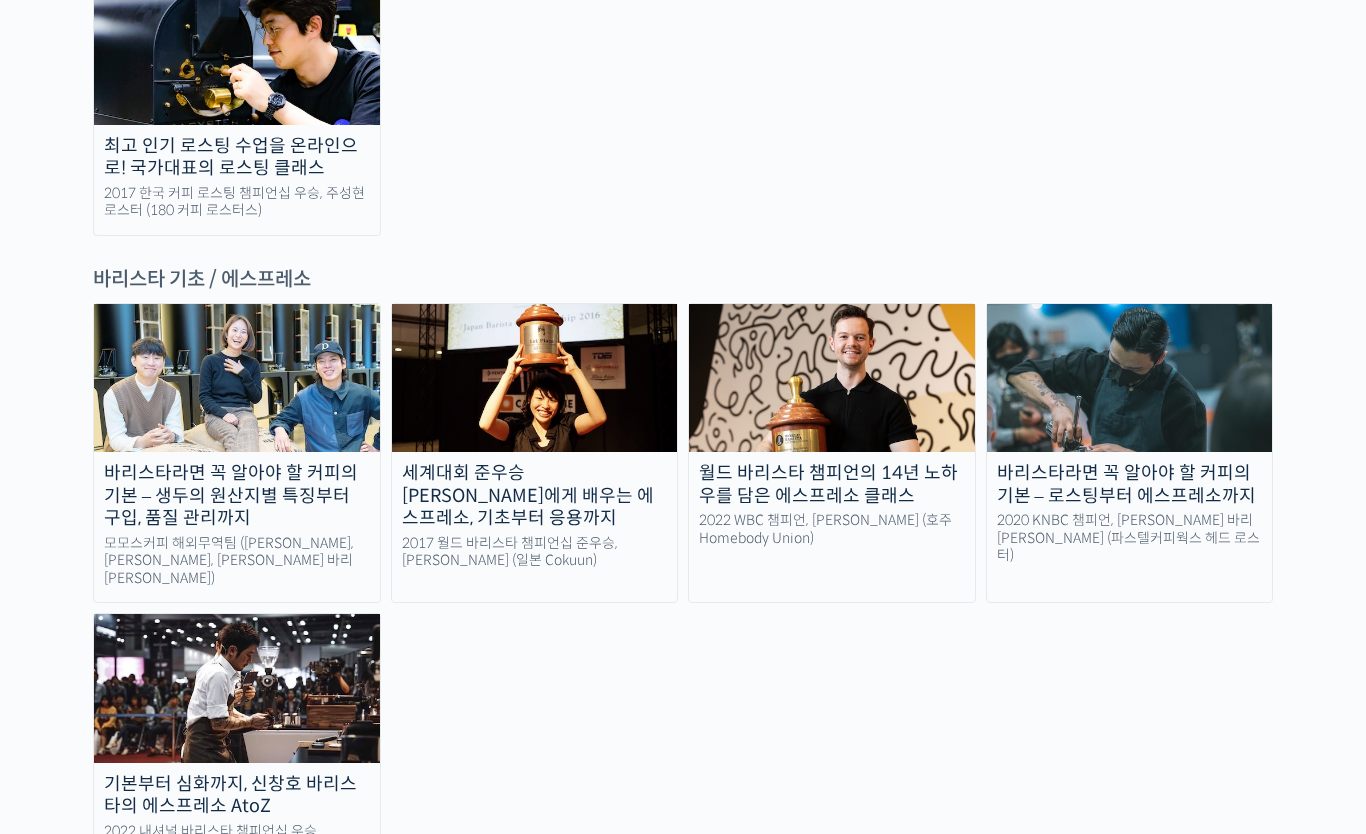 click on "바리스타라면 꼭 알아야 할 커피의 기본 – 로스팅부터 에스프레소까지" at bounding box center (1130, 484) 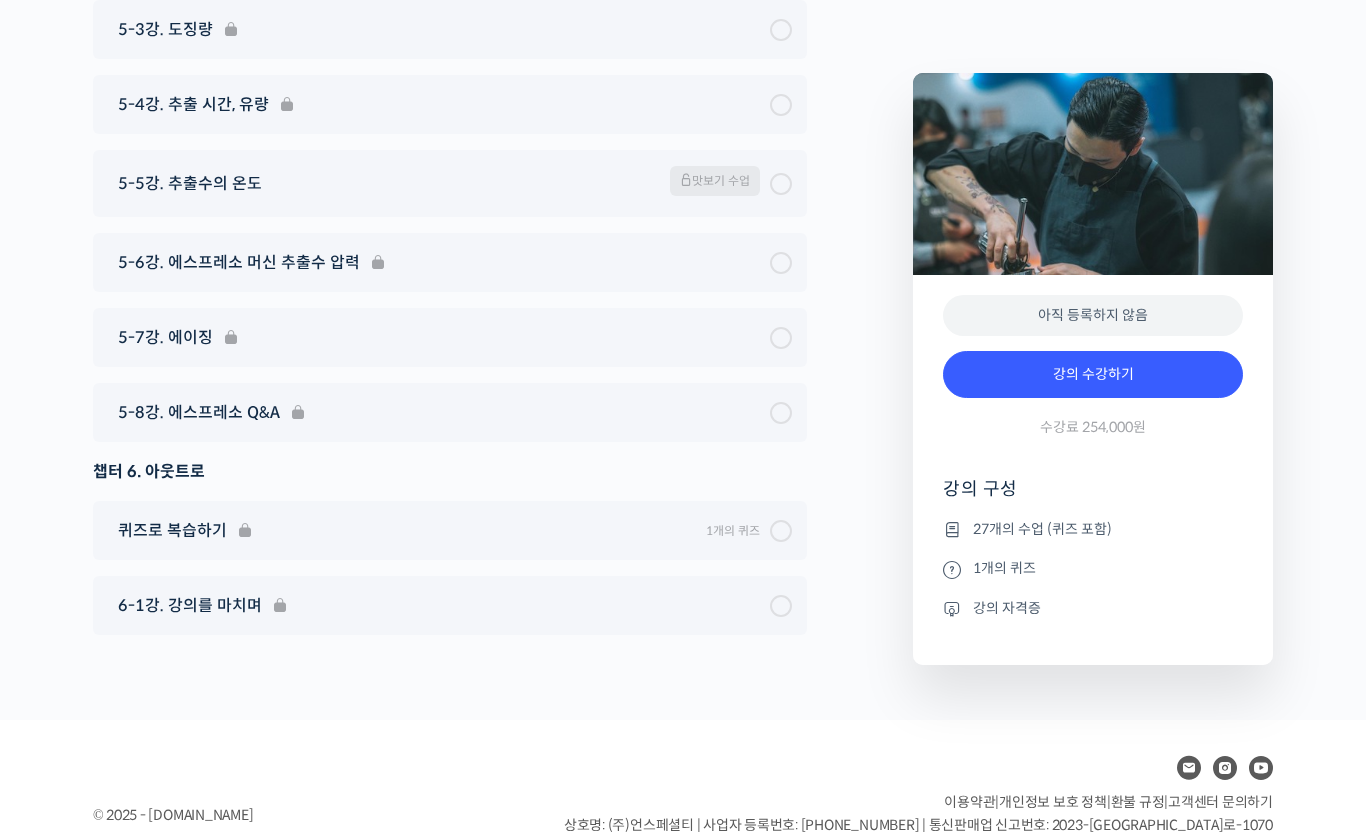 scroll, scrollTop: 10078, scrollLeft: 0, axis: vertical 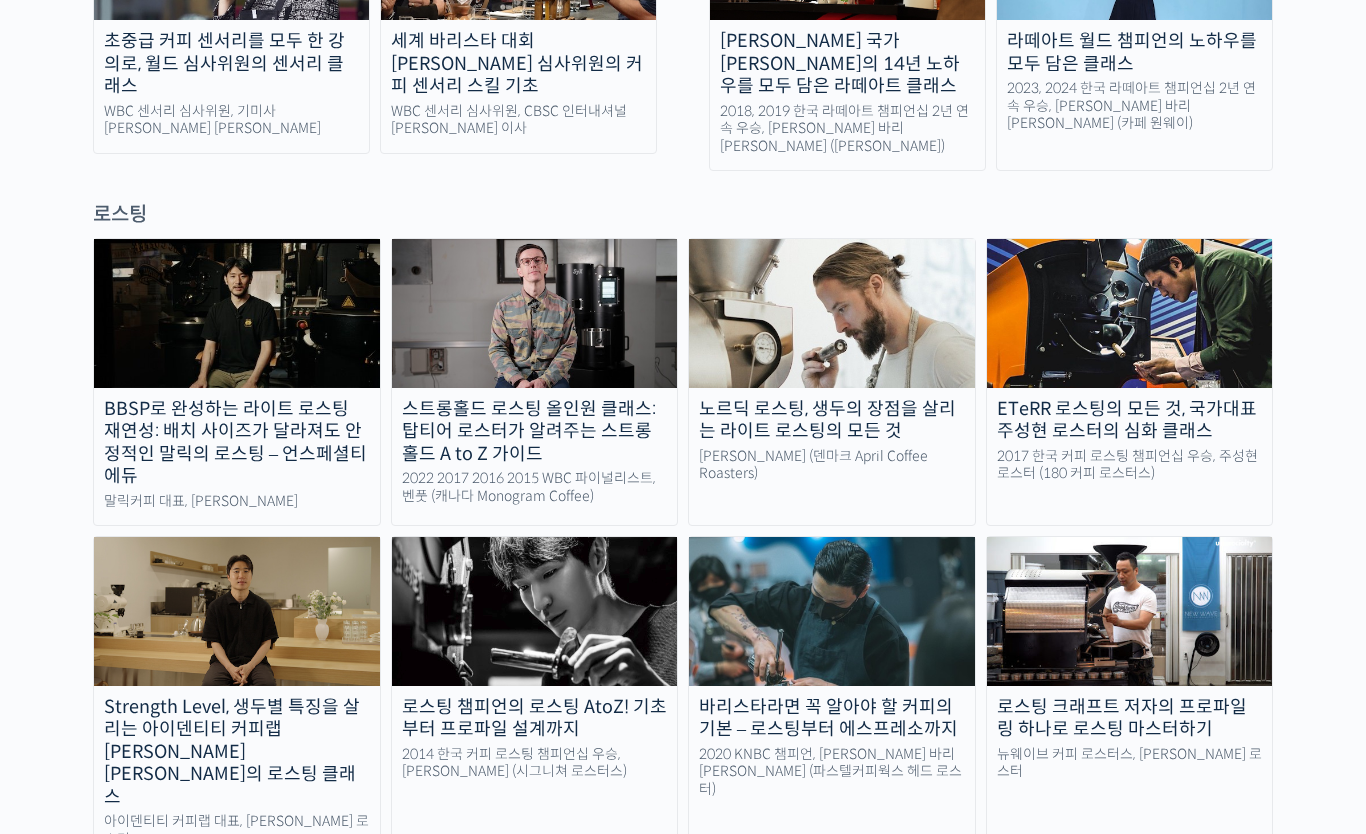 click at bounding box center [1130, 611] 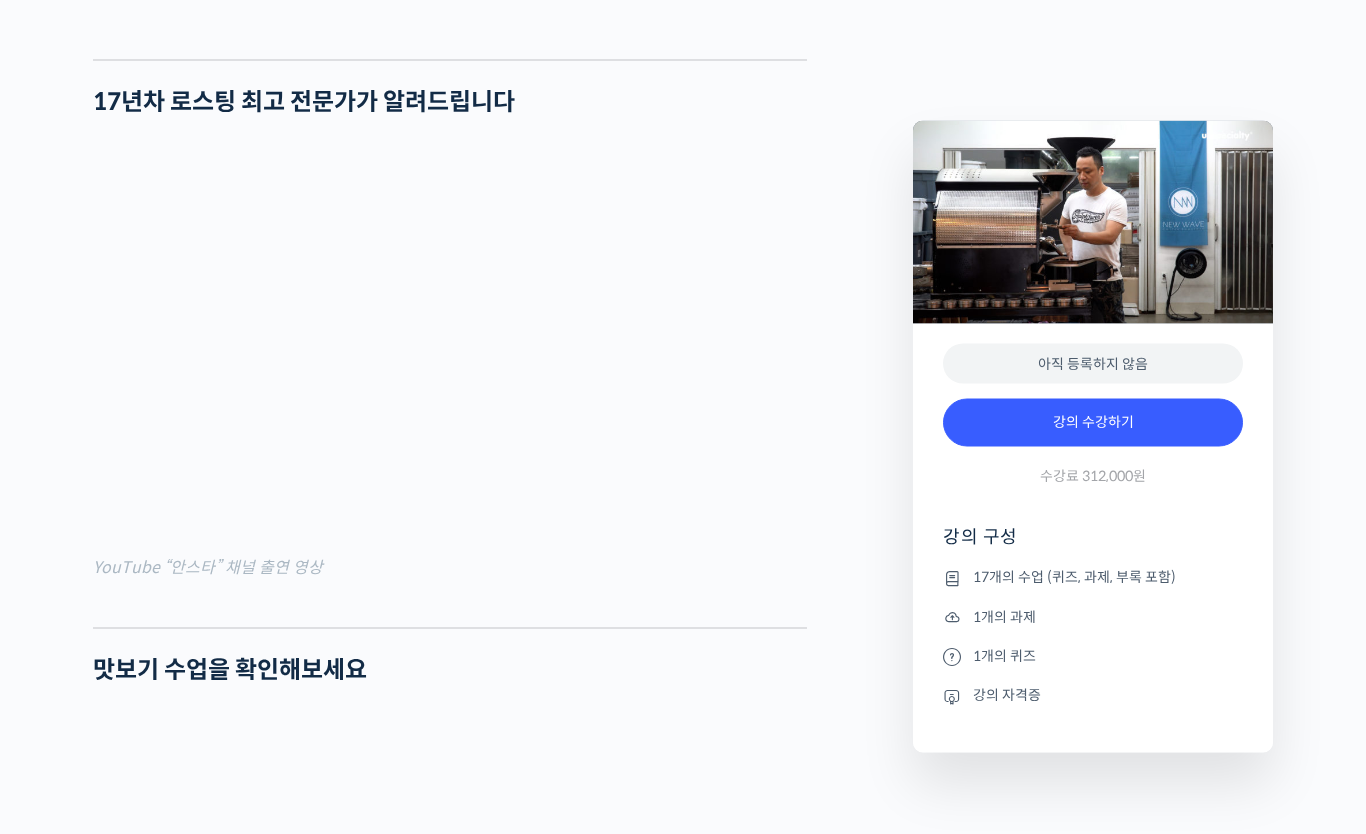 scroll, scrollTop: 1609, scrollLeft: 0, axis: vertical 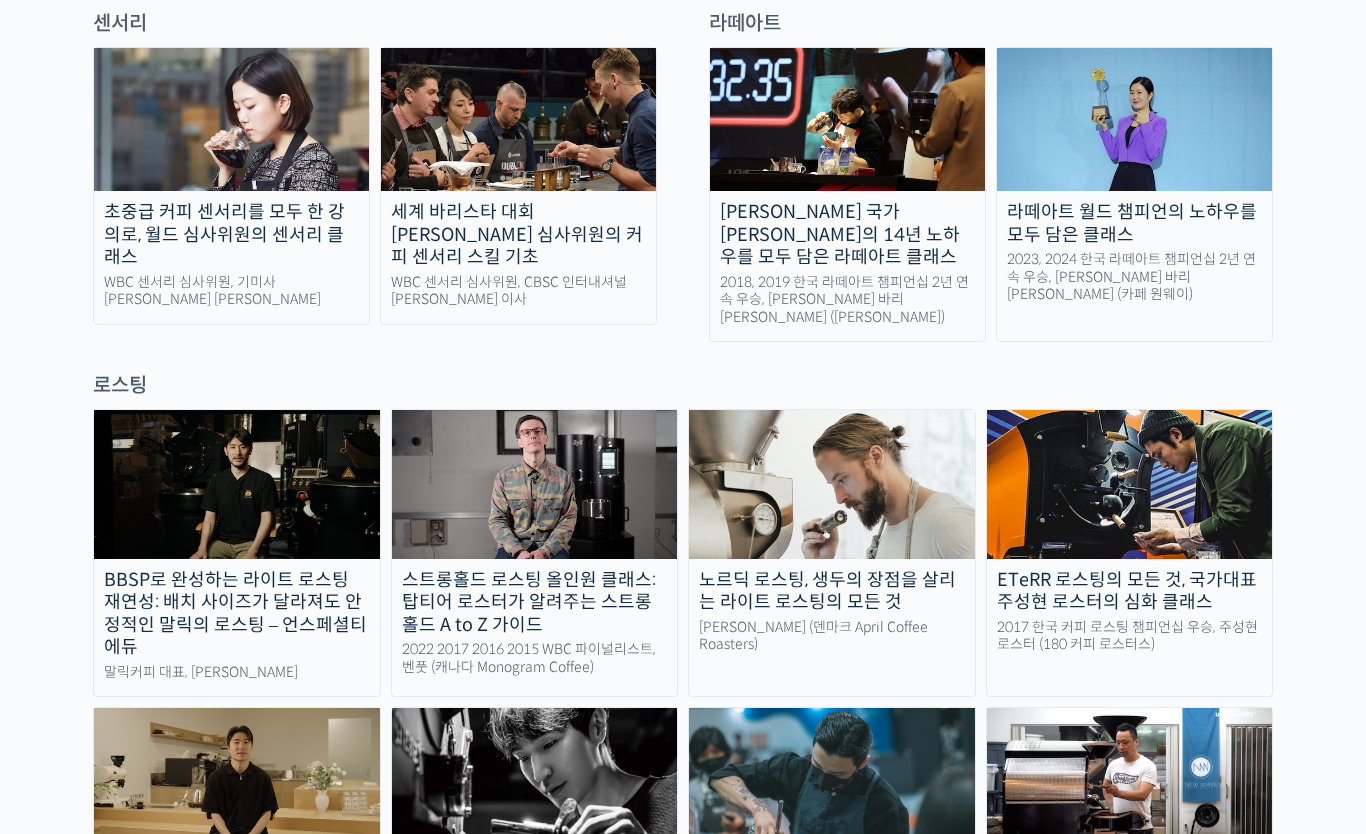 click on "BBSP로 완성하는 라이트 로스팅 재연성: 배치 사이즈가 달라져도 안정적인 말릭의 로스팅 – 언스페셜티 에듀" at bounding box center [237, 615] 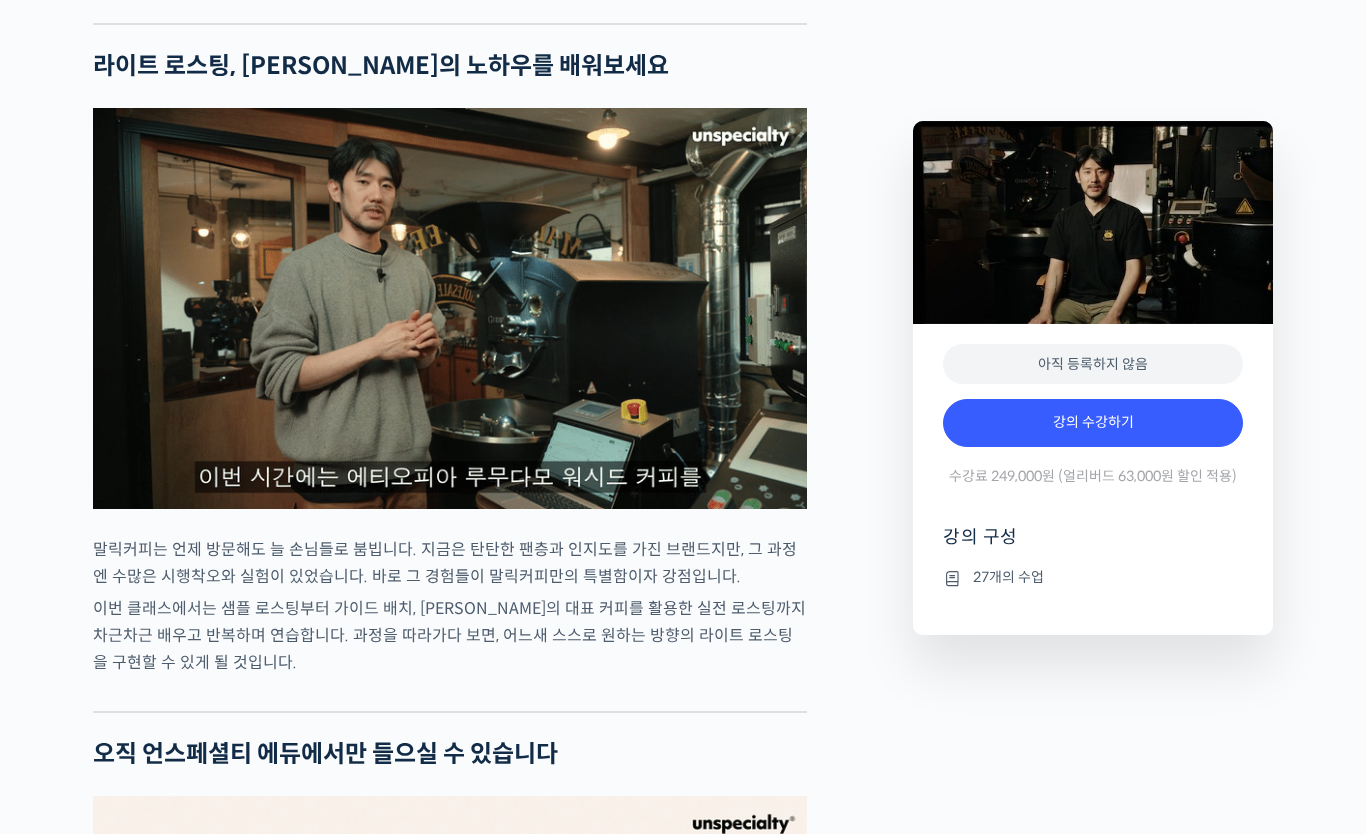 scroll, scrollTop: 3950, scrollLeft: 0, axis: vertical 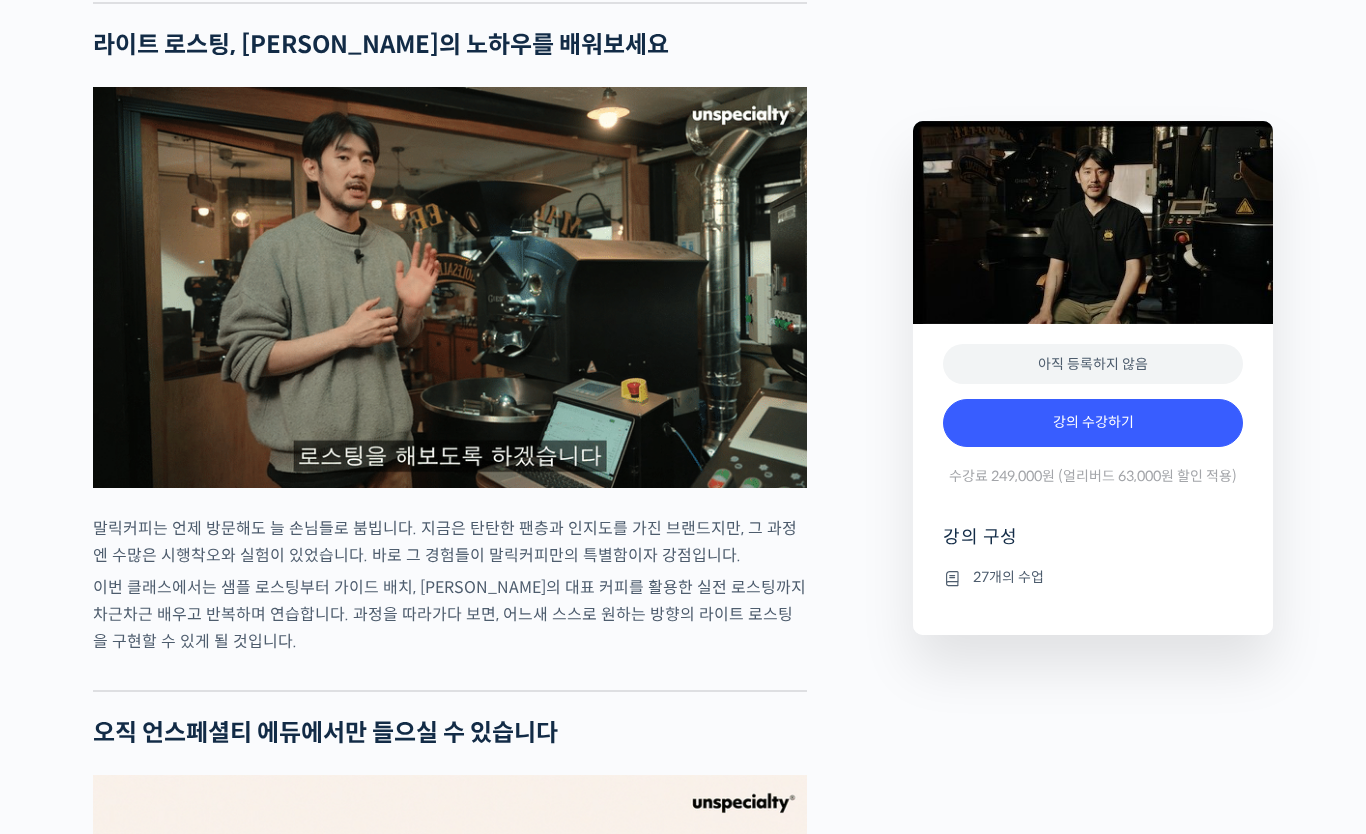 click on "Preview this 강의
아직 등록하지 않음
강의 수강하기 수강료 249,000원 (얼리버드 63,000원 할인 적용)
강의 구성
27개의 수업" at bounding box center (1093, 1558) 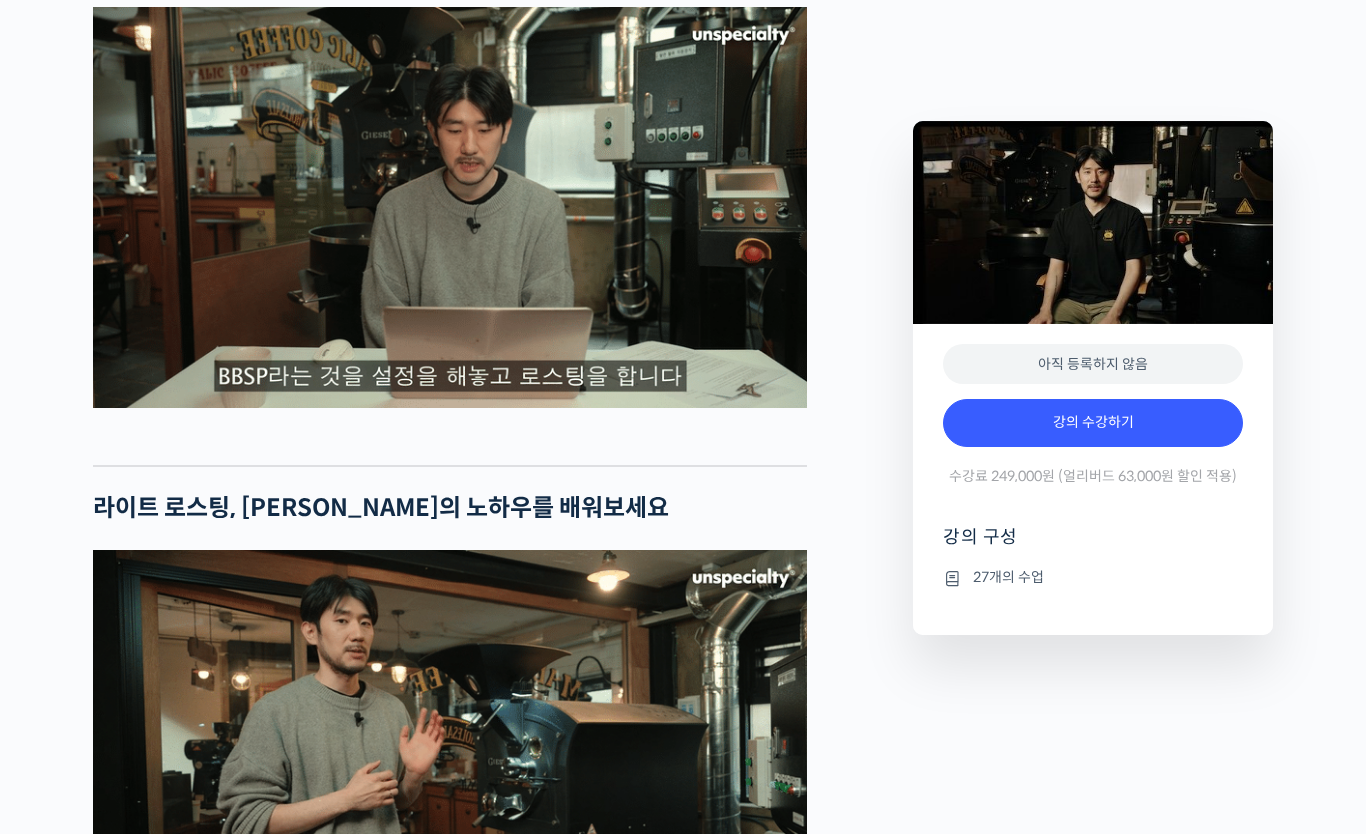 scroll, scrollTop: 2942, scrollLeft: 0, axis: vertical 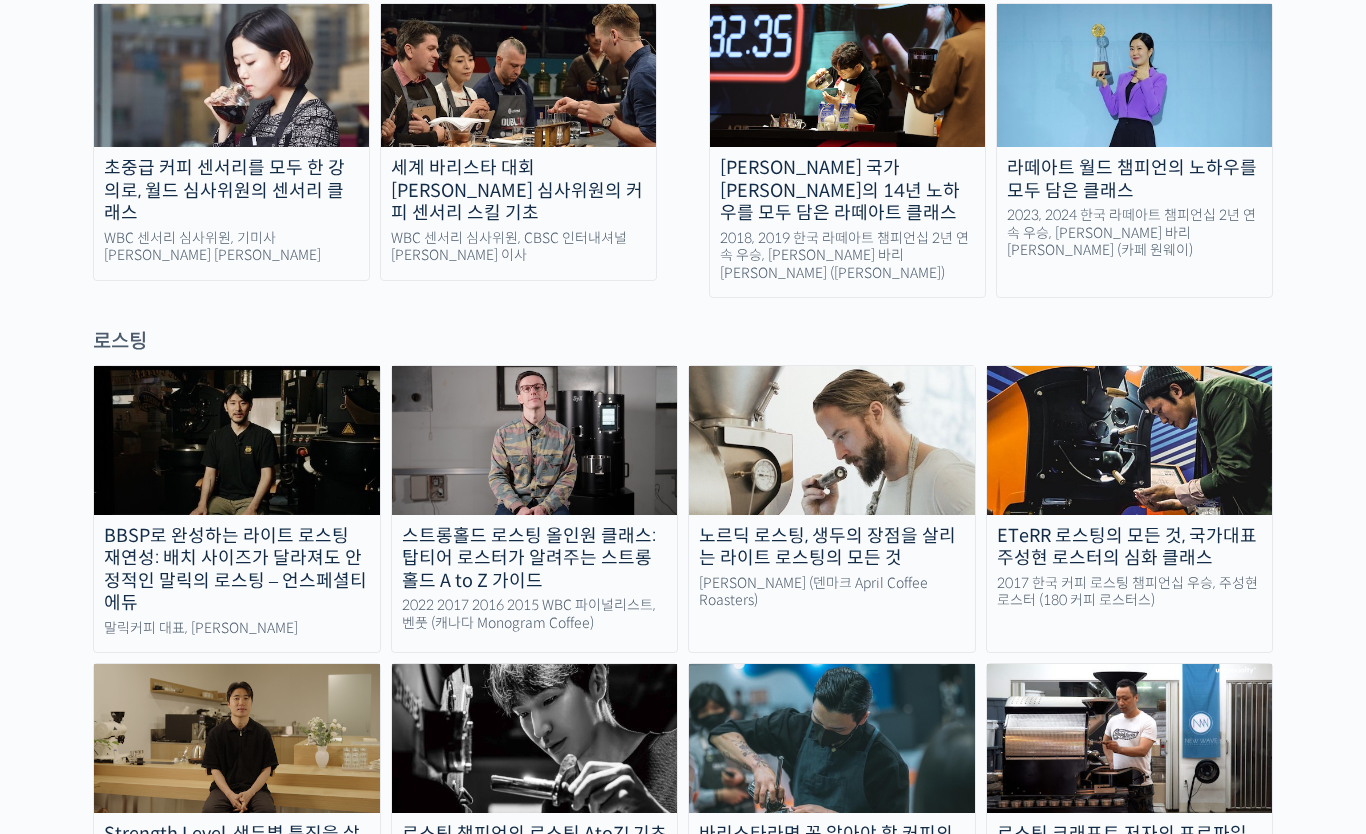 click on "스트롱홀드 로스팅 올인원 클래스: 탑티어 로스터가 알려주는 스트롱홀드 A to Z 가이드
2022 2017 2016 2015 WBC 파이널리스트, 벤풋 (캐나다 Monogram Coffee)" at bounding box center (535, 509) 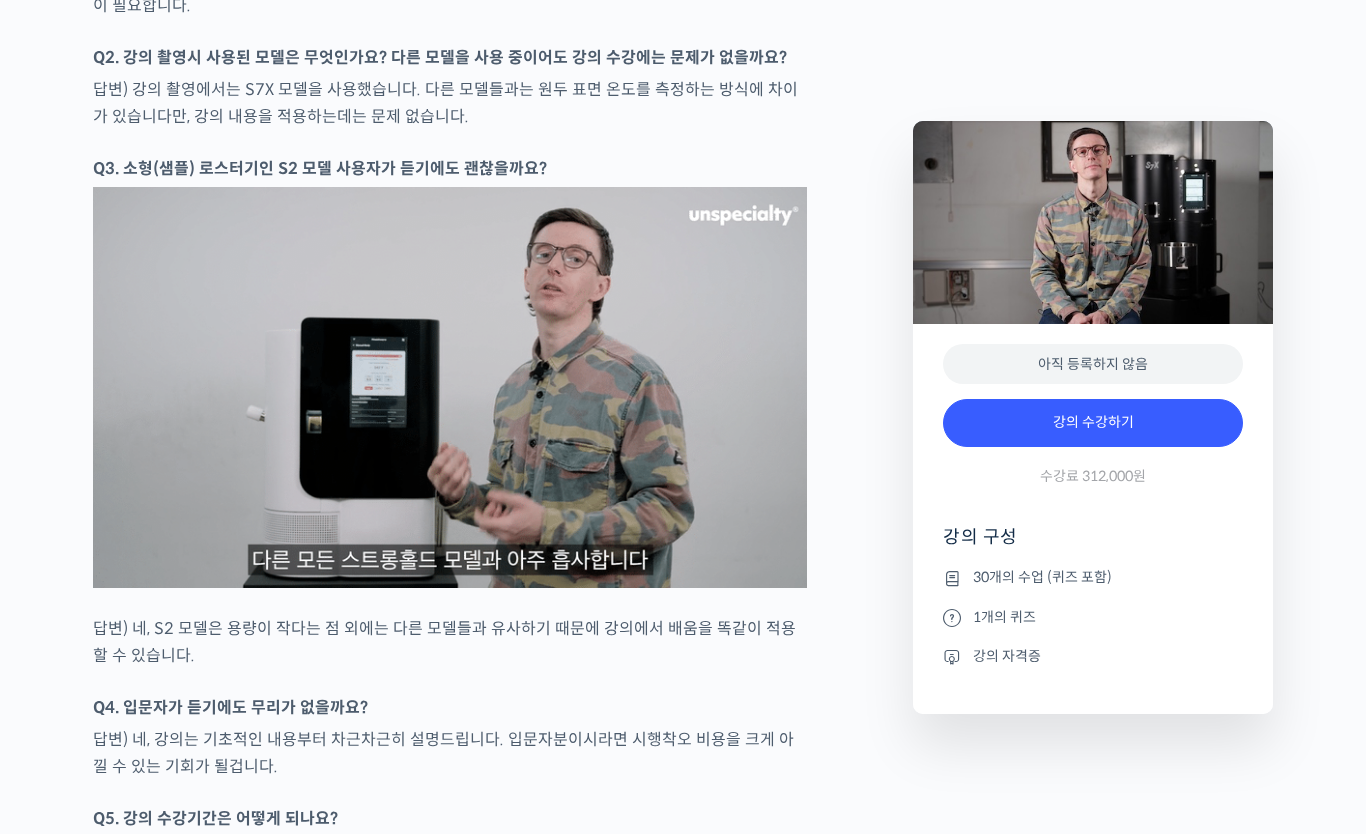 scroll, scrollTop: 8811, scrollLeft: 0, axis: vertical 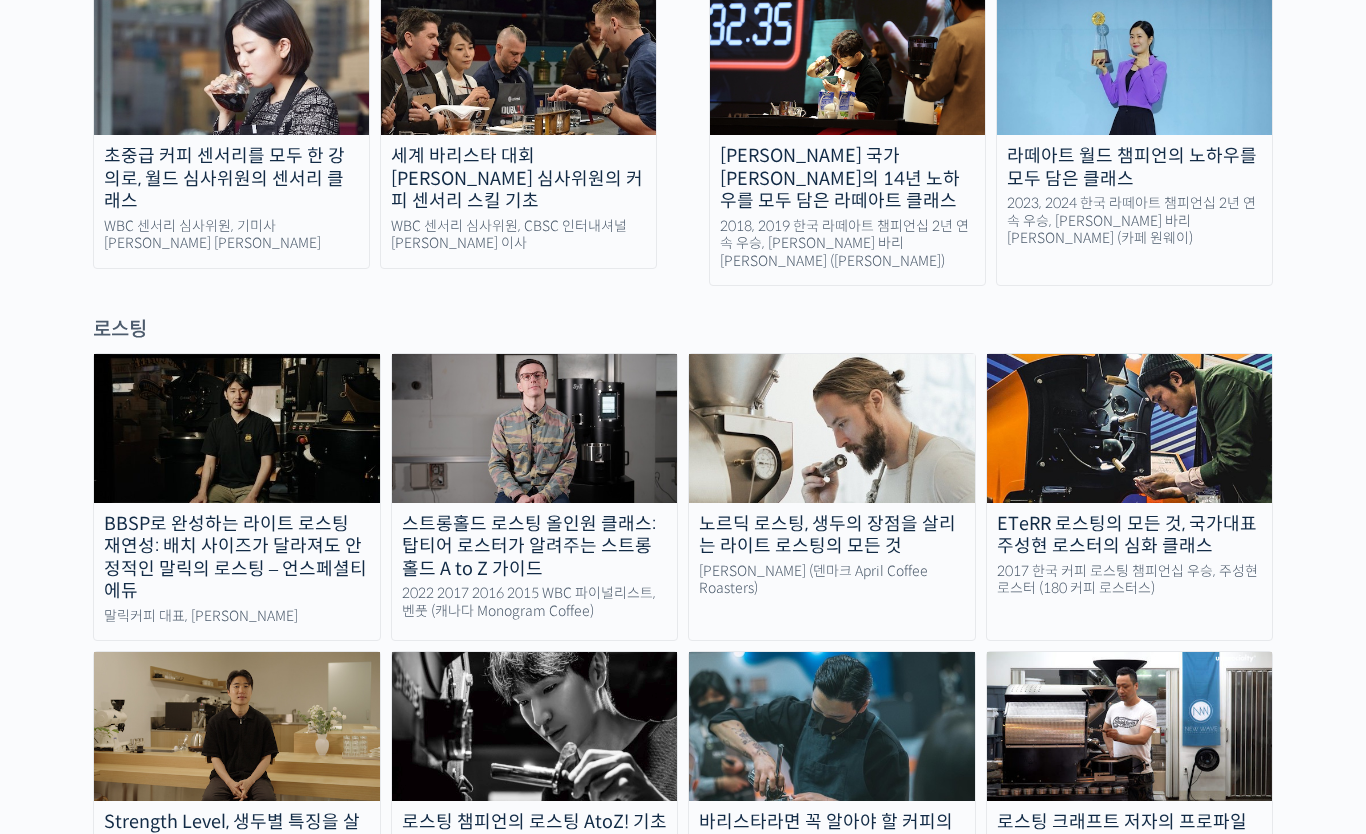 click on "BBSP로 완성하는 라이트 로스팅 재연성: 배치 사이즈가 달라져도 안정적인 말릭의 로스팅 – 언스페셜티 에듀
말릭커피 대표, 최철 로스터" at bounding box center [237, 497] 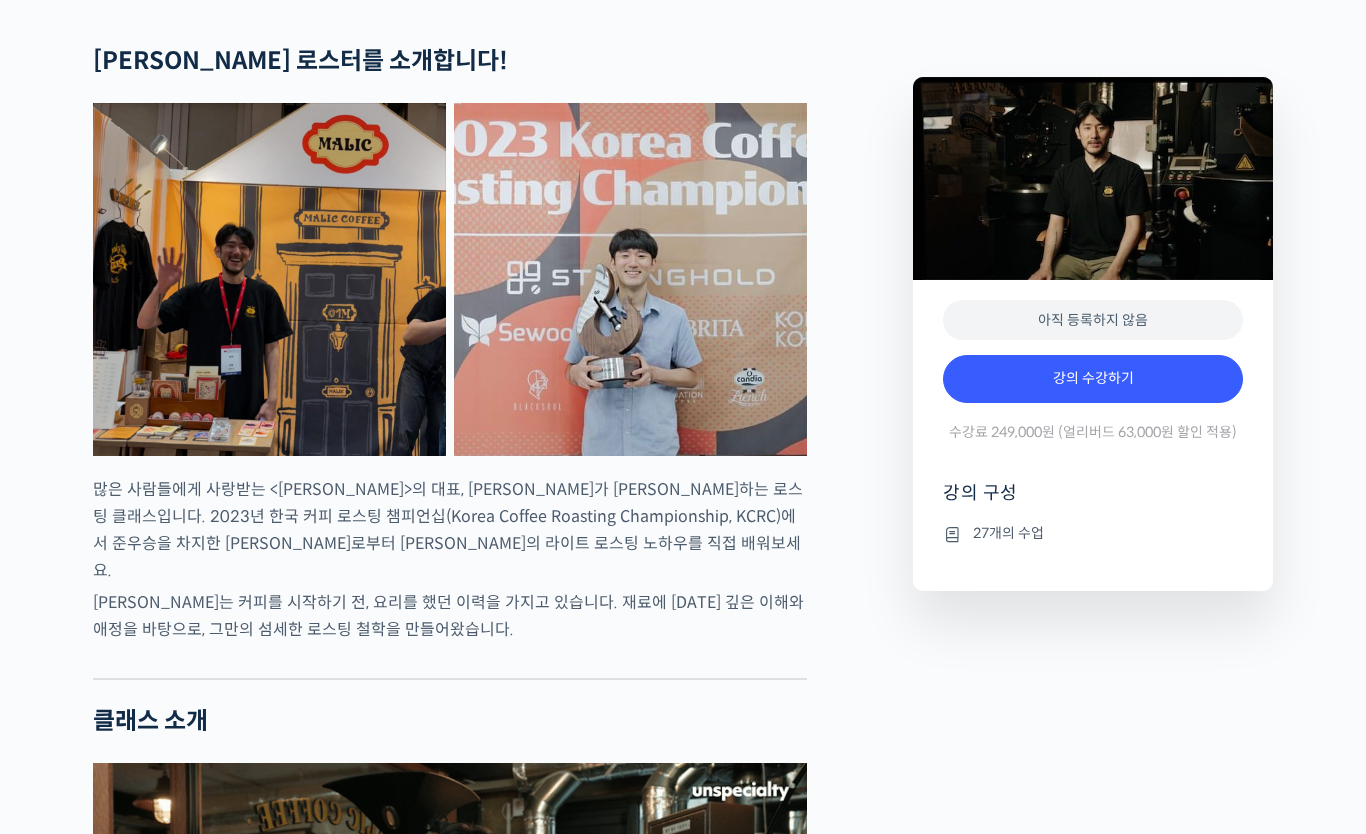 scroll, scrollTop: 777, scrollLeft: 0, axis: vertical 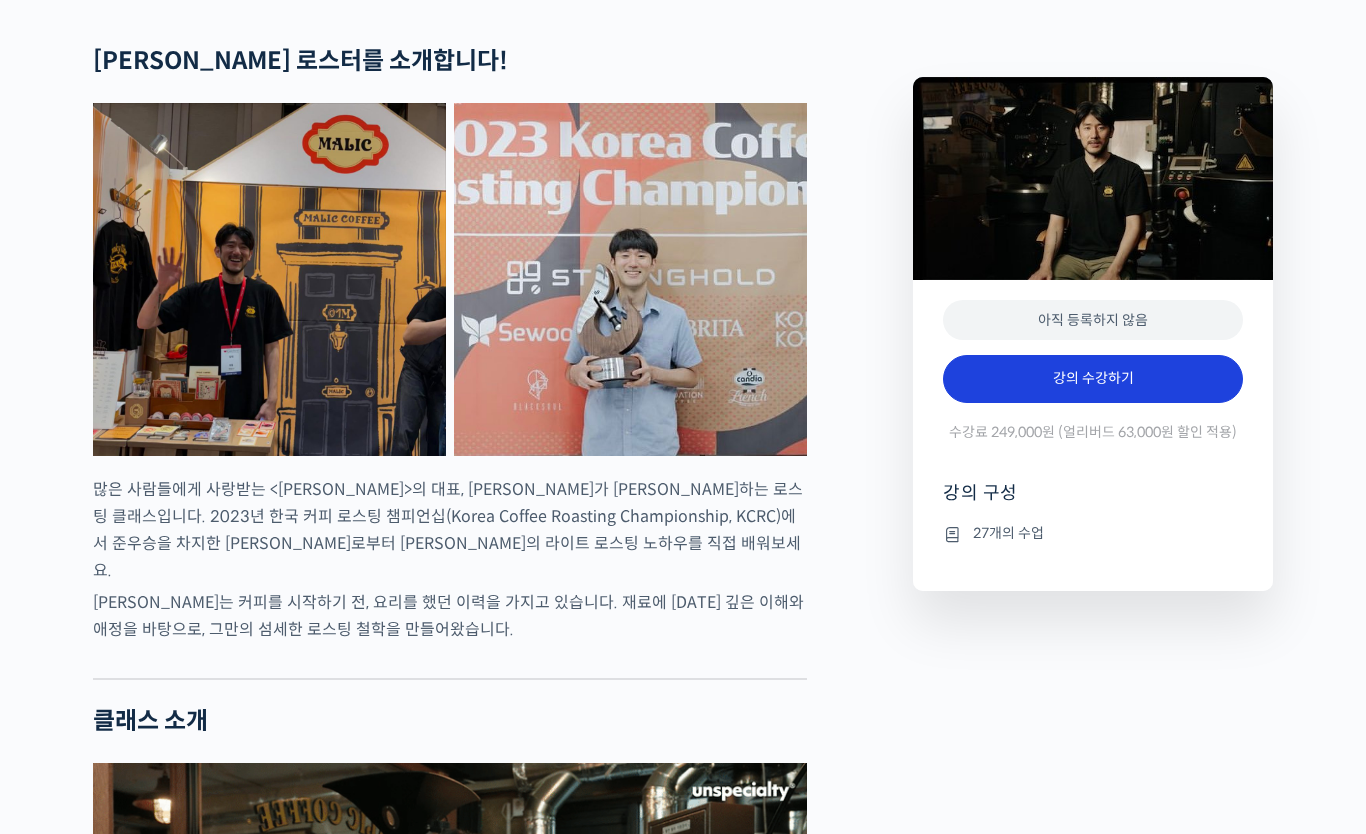 click on "강의 수강하기" at bounding box center [1093, 379] 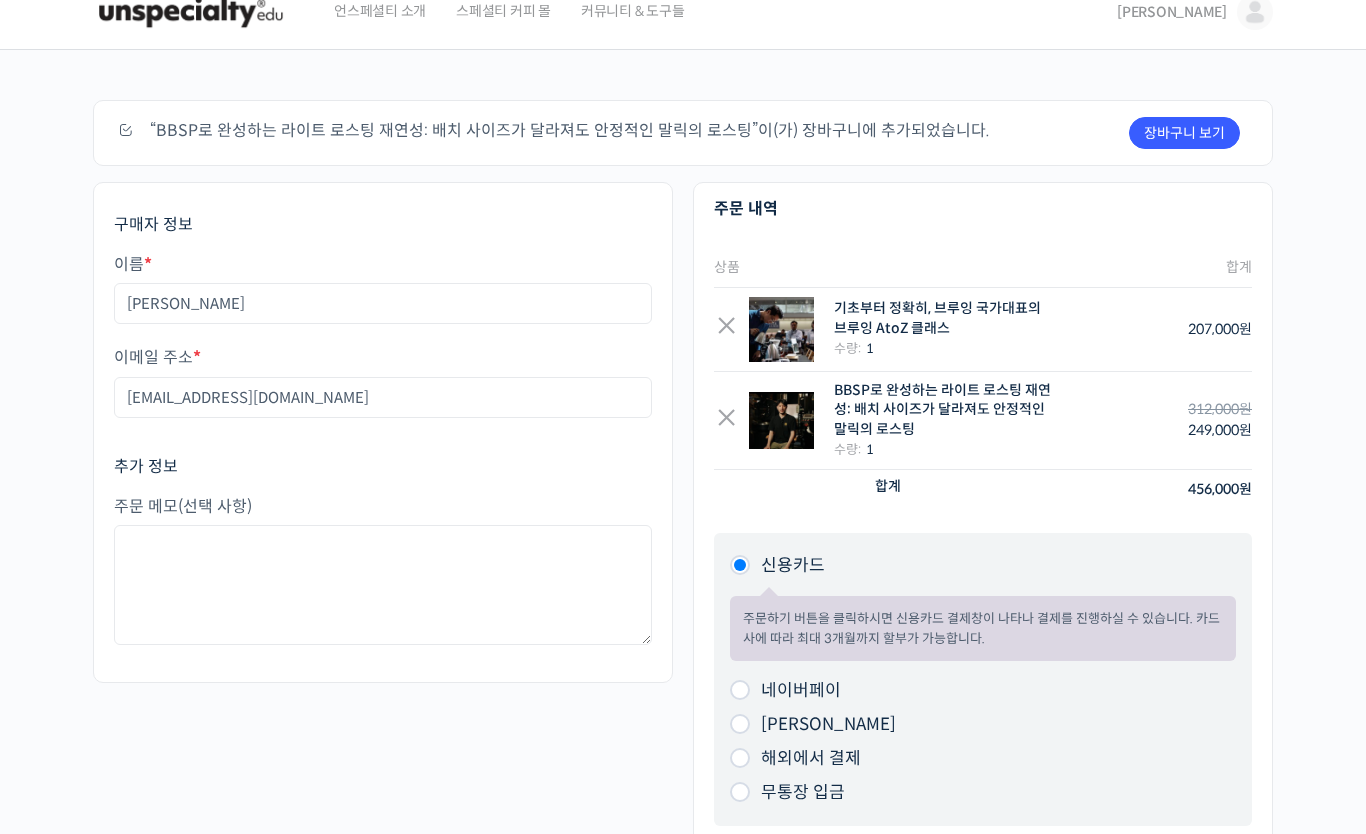 scroll, scrollTop: 26, scrollLeft: 0, axis: vertical 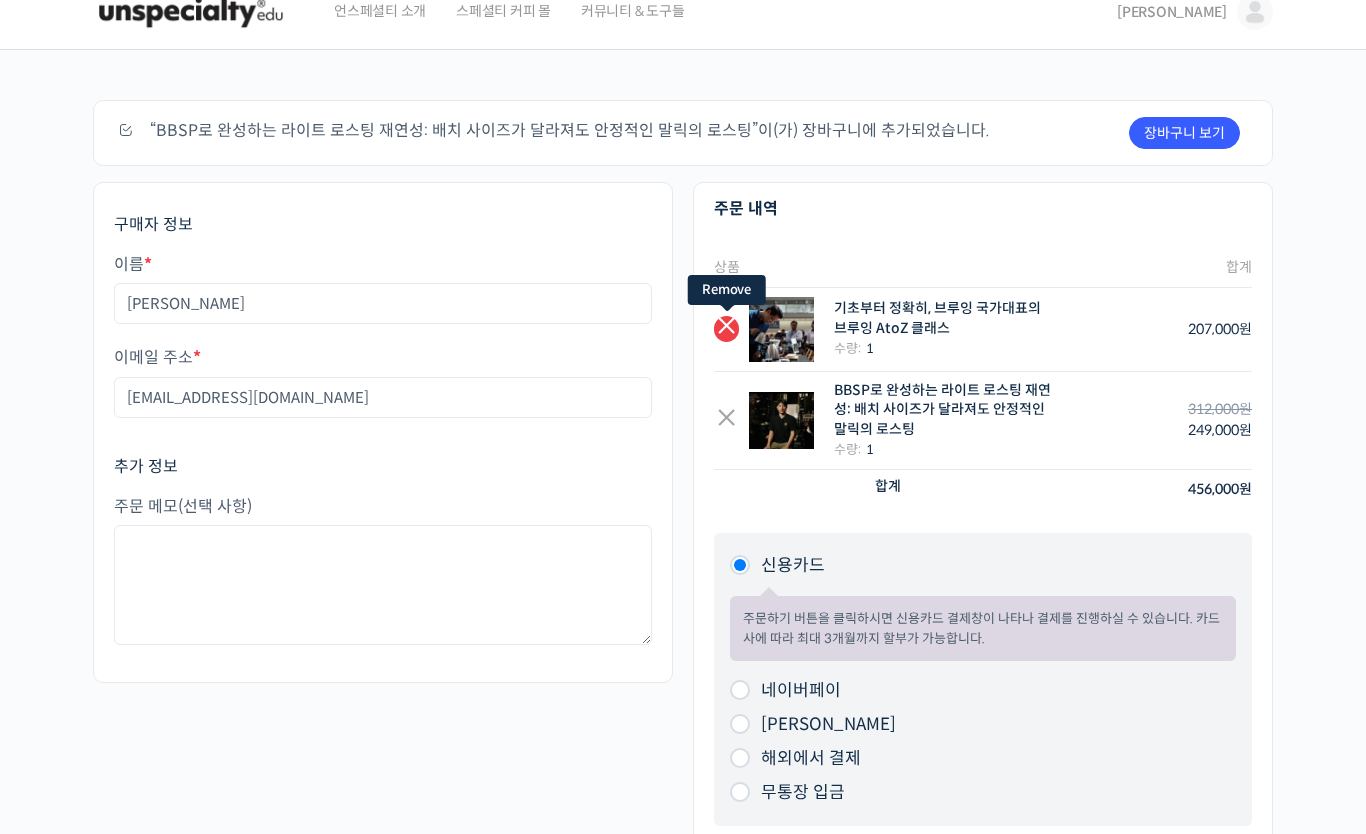 click on "×" at bounding box center (726, 328) 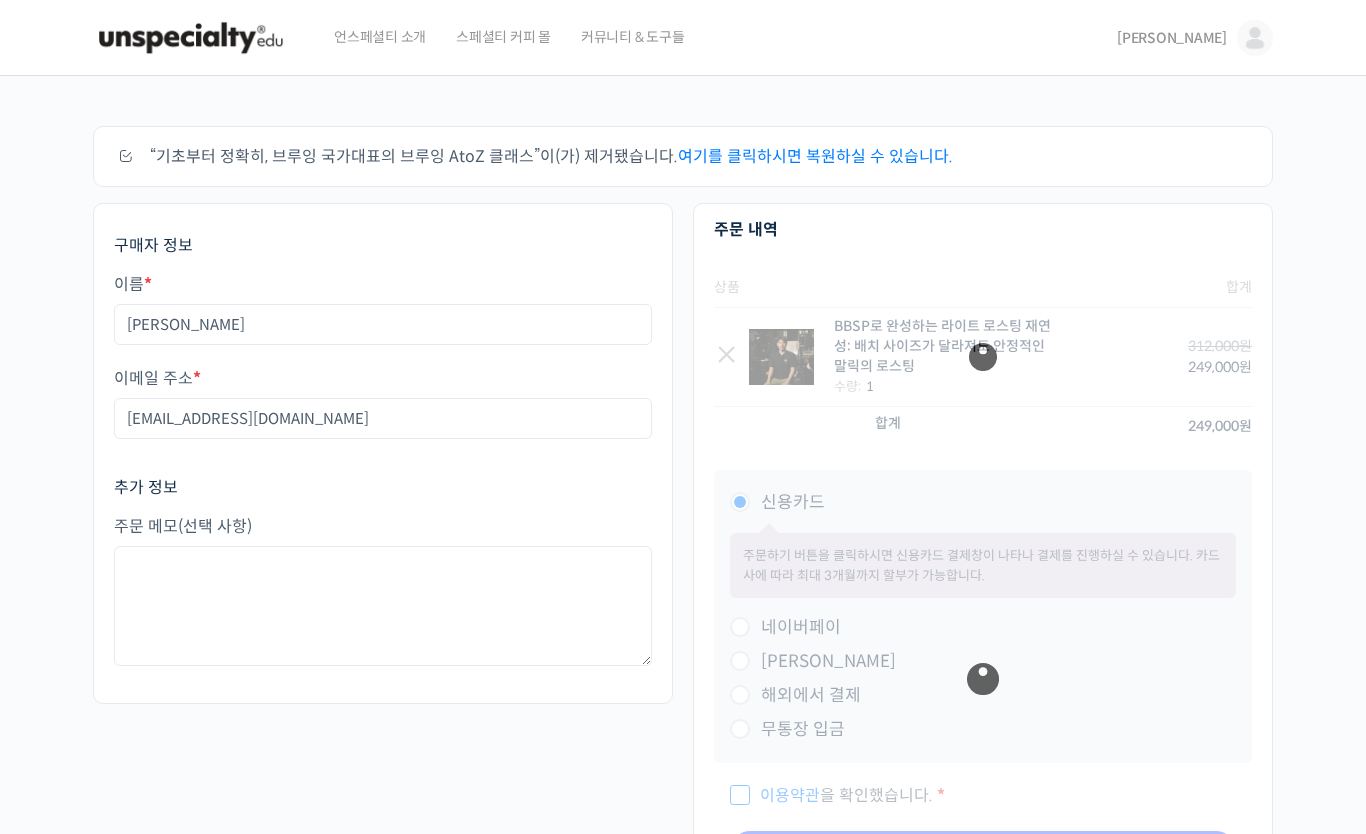 scroll, scrollTop: 0, scrollLeft: 0, axis: both 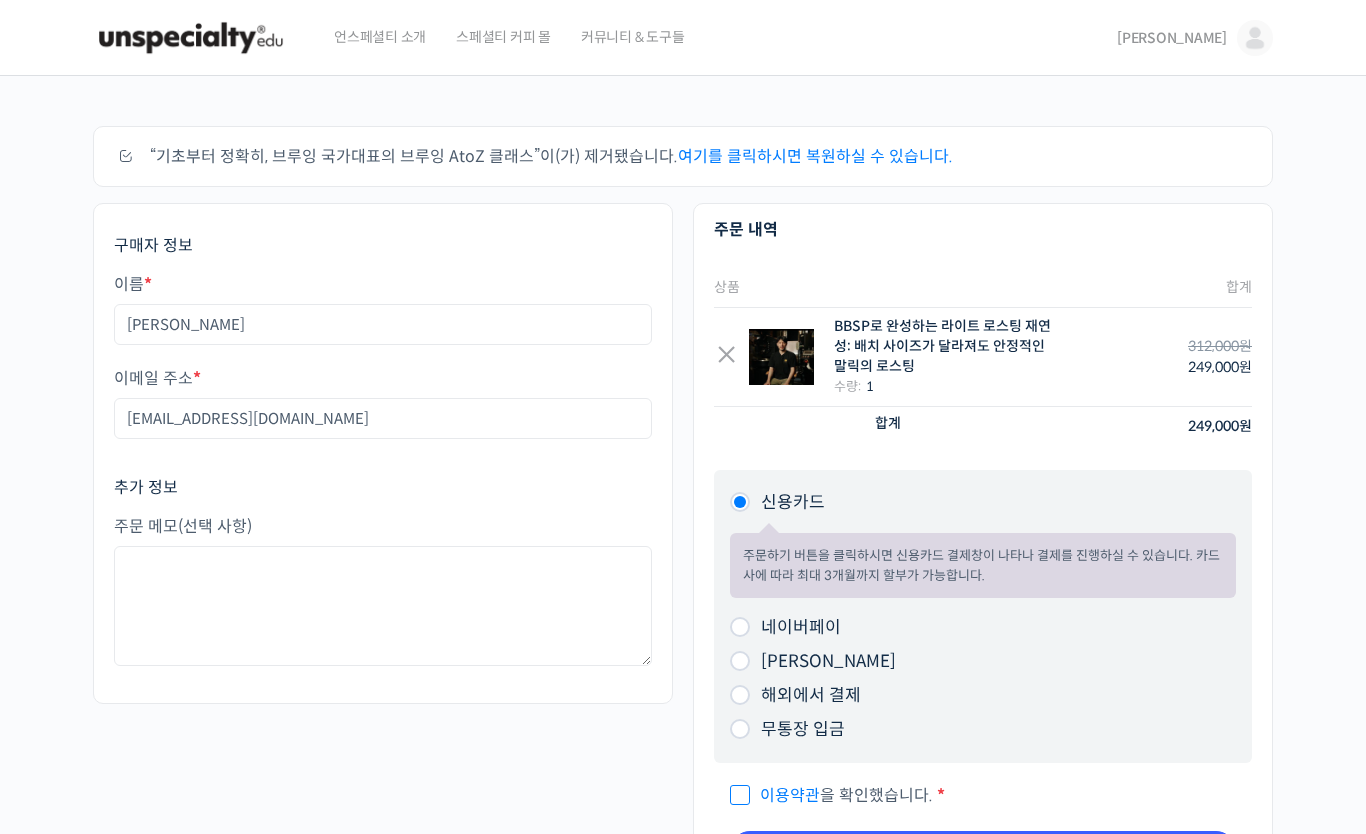 click on "신용카드
주문하기 버튼을 클릭하시면 신용카드 결제창이 나타나 결제를 진행하실 수 있습니다. 카드사에 따라 최대 3개월까지 할부가 가능합니다." at bounding box center (983, 548) 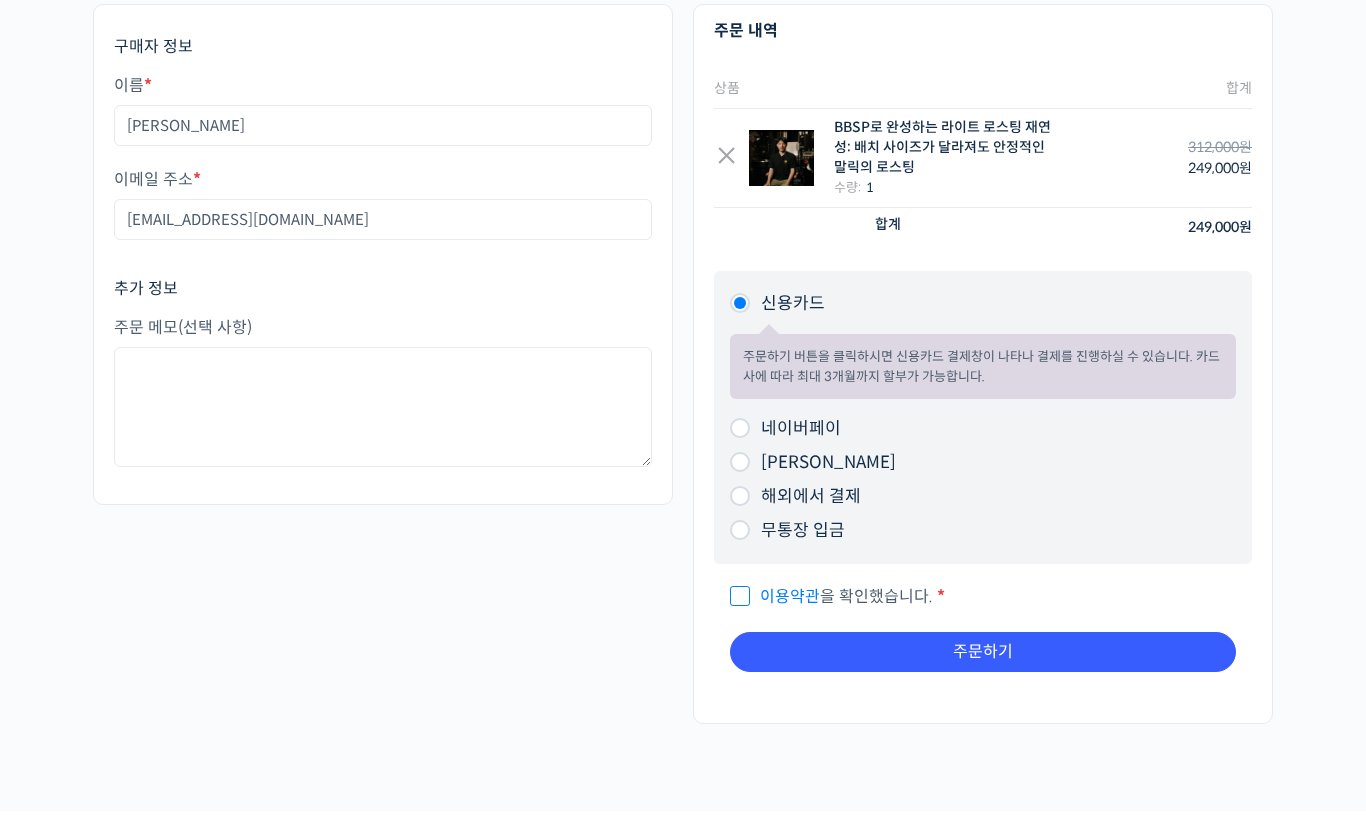 scroll, scrollTop: 199, scrollLeft: 0, axis: vertical 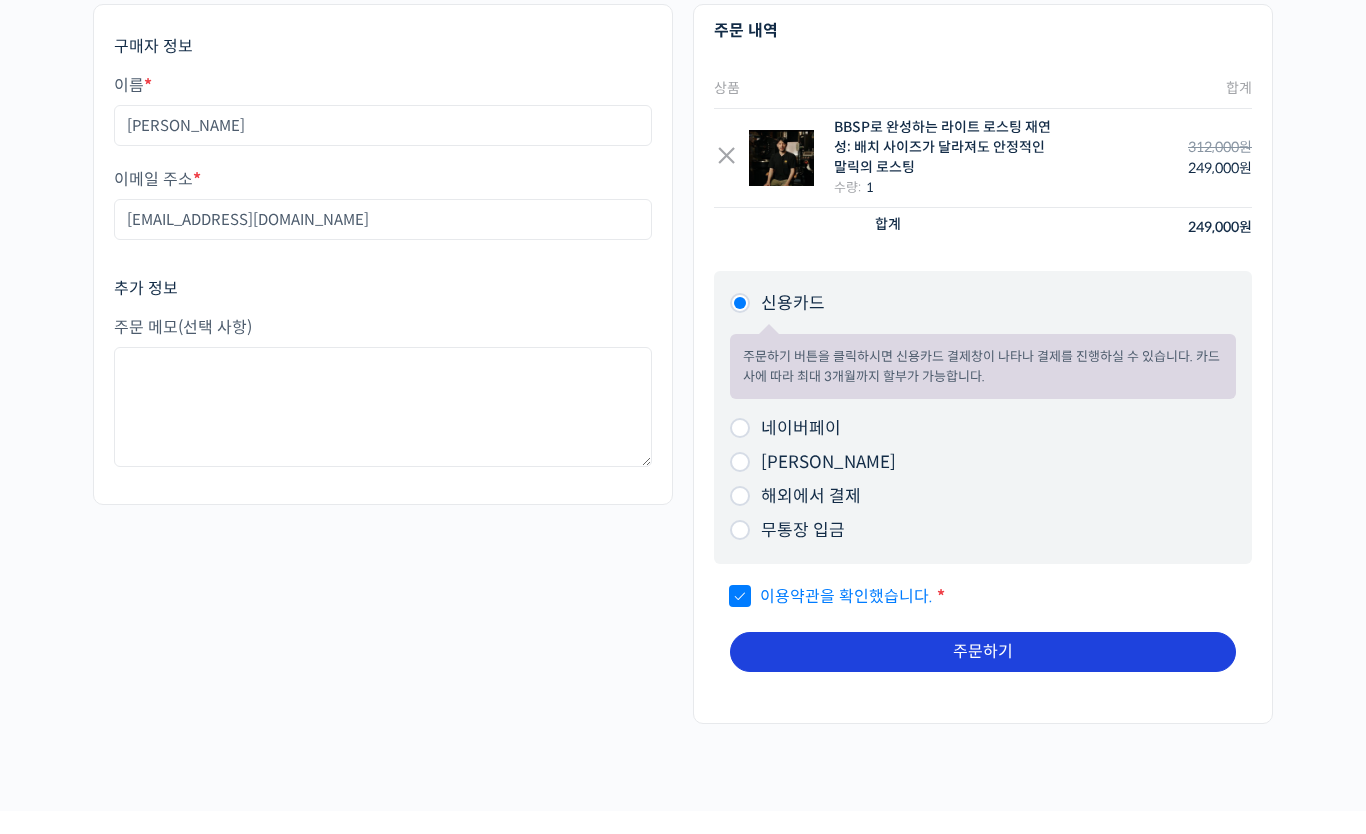 click on "주문하기" at bounding box center (983, 652) 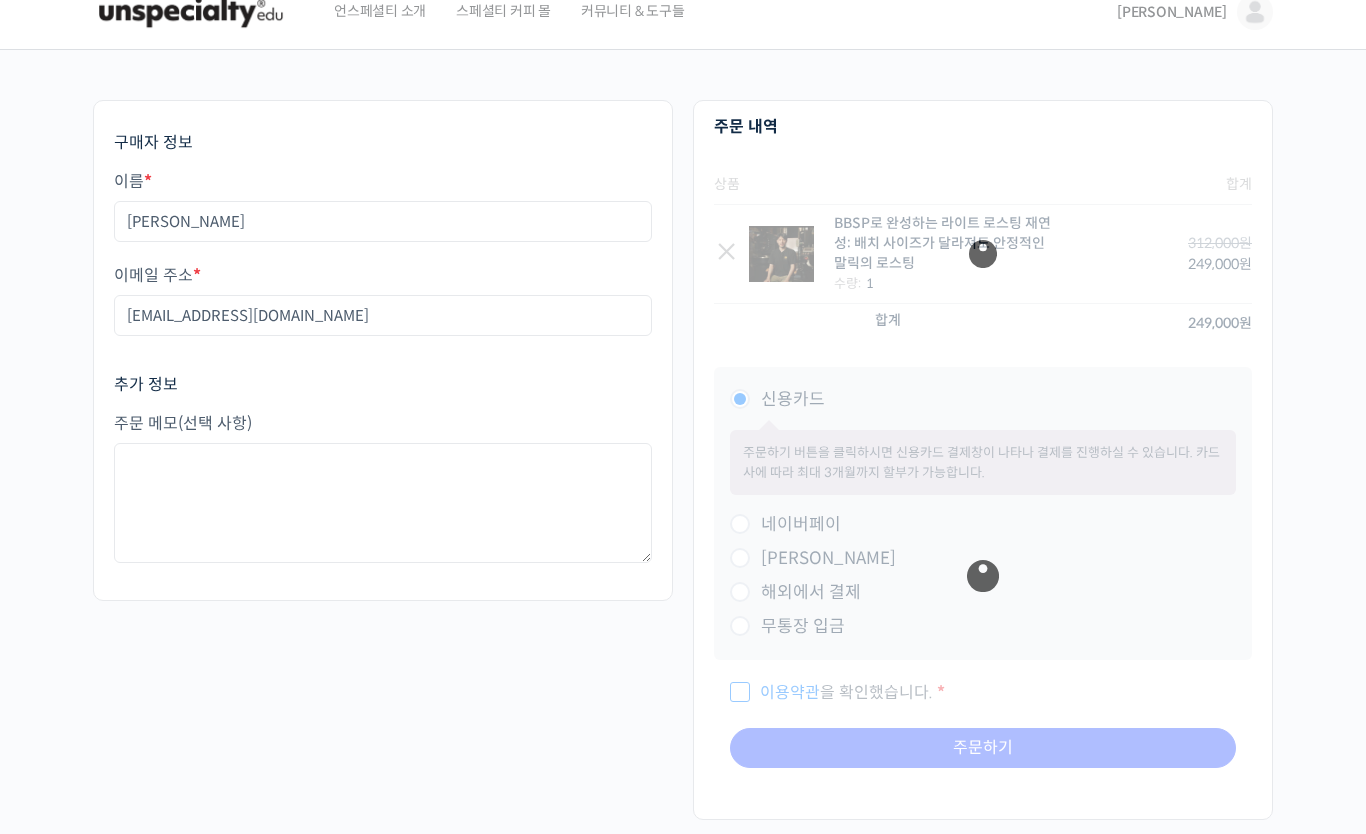 scroll, scrollTop: 0, scrollLeft: 0, axis: both 